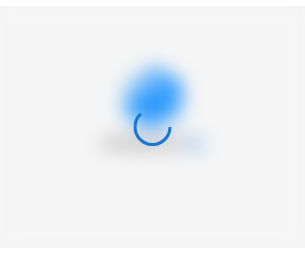 scroll, scrollTop: 0, scrollLeft: 0, axis: both 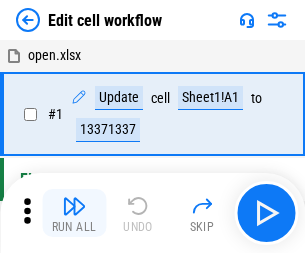 click at bounding box center [74, 206] 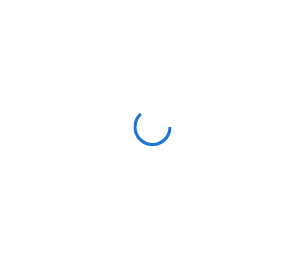 scroll, scrollTop: 0, scrollLeft: 0, axis: both 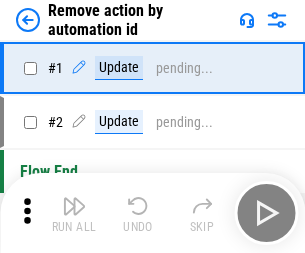 click at bounding box center (74, 206) 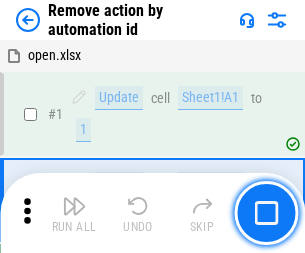 scroll, scrollTop: 74, scrollLeft: 0, axis: vertical 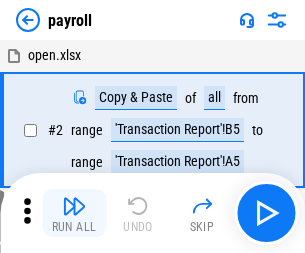 click at bounding box center (74, 206) 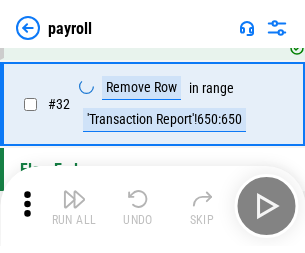 scroll, scrollTop: 247, scrollLeft: 0, axis: vertical 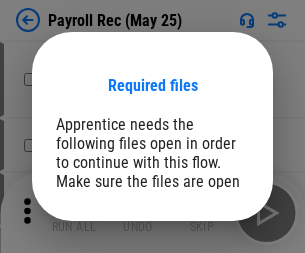 click on "Open" at bounding box center (209, 287) 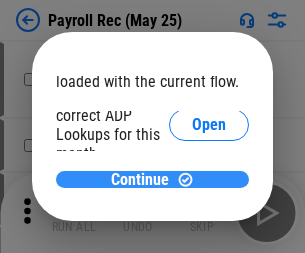 click on "Continue" at bounding box center (140, 180) 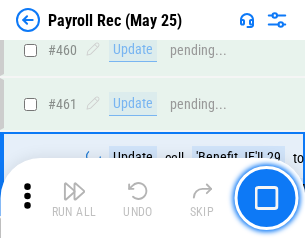 scroll, scrollTop: 10658, scrollLeft: 0, axis: vertical 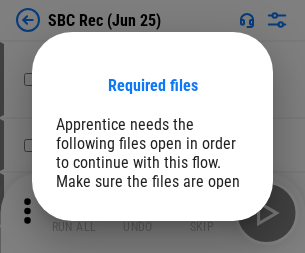 click on "Open" at bounding box center (209, 287) 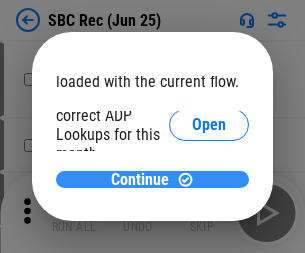 click on "Continue" at bounding box center [140, 180] 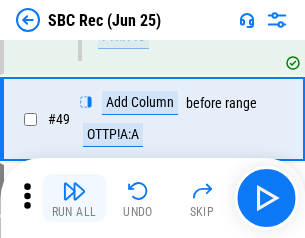 click at bounding box center [74, 191] 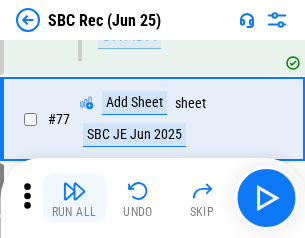 click at bounding box center [74, 191] 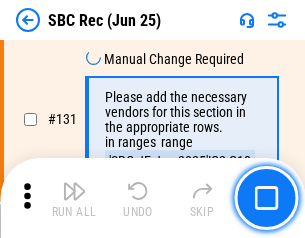 scroll, scrollTop: 3964, scrollLeft: 0, axis: vertical 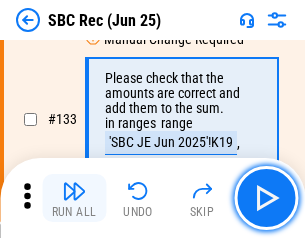 click at bounding box center [74, 191] 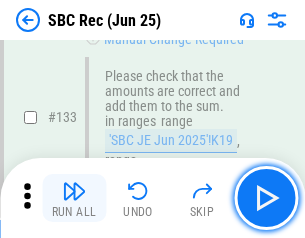 scroll, scrollTop: 4107, scrollLeft: 0, axis: vertical 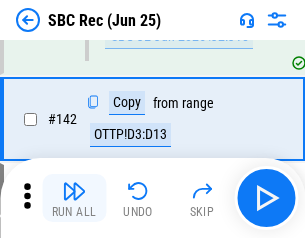 click at bounding box center [74, 191] 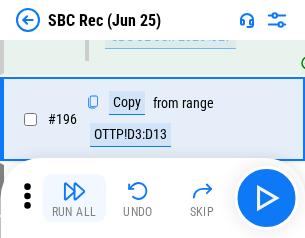 click at bounding box center (74, 191) 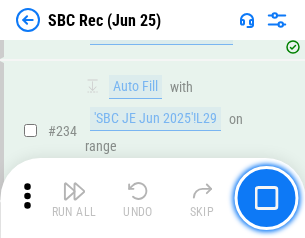 scroll, scrollTop: 6410, scrollLeft: 0, axis: vertical 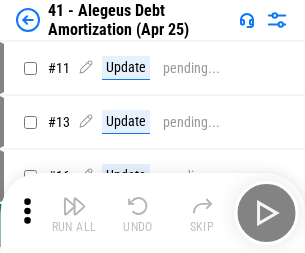click at bounding box center (74, 206) 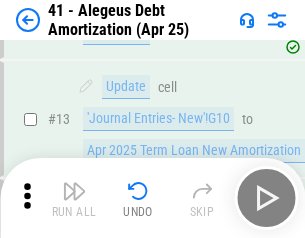 scroll, scrollTop: 247, scrollLeft: 0, axis: vertical 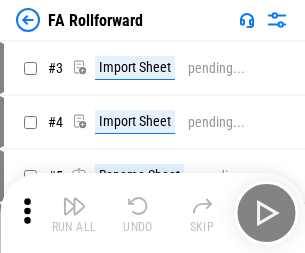click at bounding box center [74, 206] 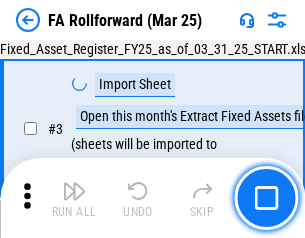 scroll, scrollTop: 184, scrollLeft: 0, axis: vertical 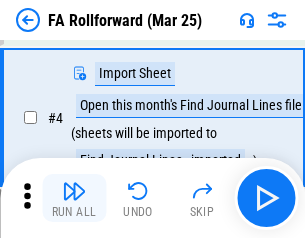 click at bounding box center [74, 191] 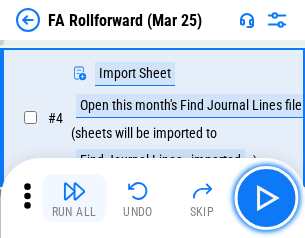 scroll, scrollTop: 313, scrollLeft: 0, axis: vertical 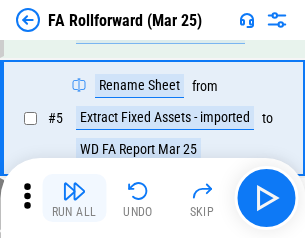 click at bounding box center (74, 191) 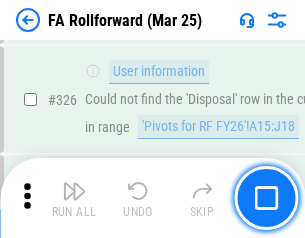 scroll, scrollTop: 9517, scrollLeft: 0, axis: vertical 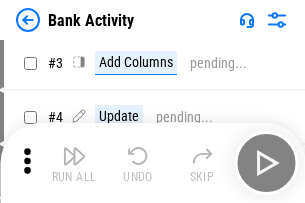 click at bounding box center (74, 156) 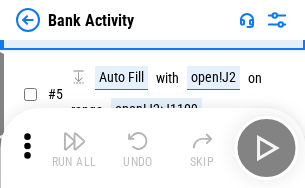 scroll, scrollTop: 106, scrollLeft: 0, axis: vertical 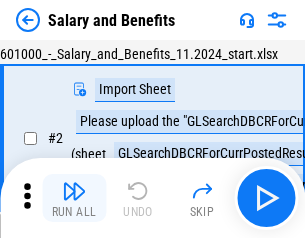 click at bounding box center [74, 191] 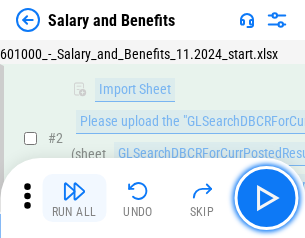 scroll, scrollTop: 145, scrollLeft: 0, axis: vertical 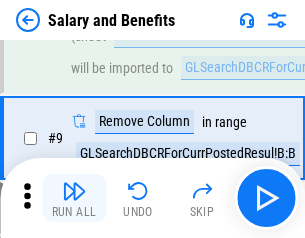 click at bounding box center [74, 191] 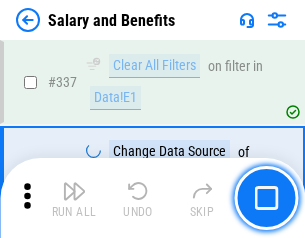 scroll, scrollTop: 9364, scrollLeft: 0, axis: vertical 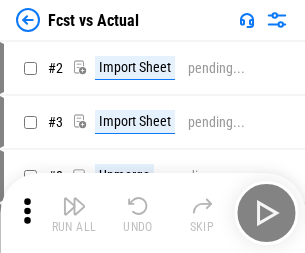 click at bounding box center (74, 206) 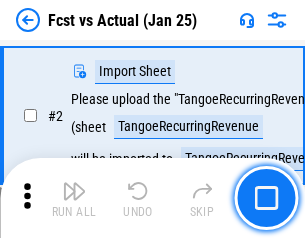 scroll, scrollTop: 187, scrollLeft: 0, axis: vertical 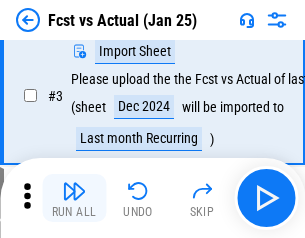 click at bounding box center [74, 191] 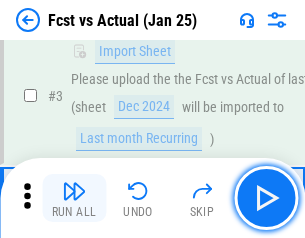 scroll, scrollTop: 300, scrollLeft: 0, axis: vertical 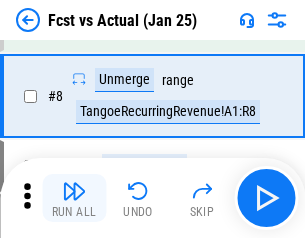click at bounding box center (74, 191) 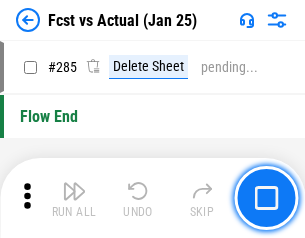 scroll, scrollTop: 9465, scrollLeft: 0, axis: vertical 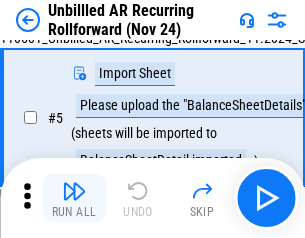 click at bounding box center [74, 191] 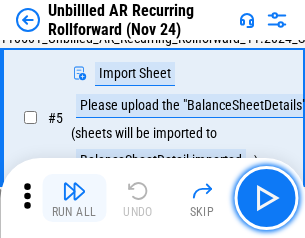scroll, scrollTop: 188, scrollLeft: 0, axis: vertical 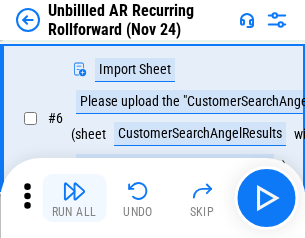 click at bounding box center [74, 191] 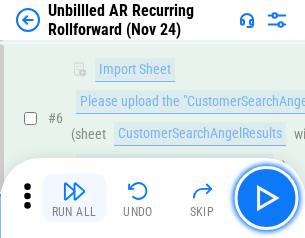 scroll, scrollTop: 322, scrollLeft: 0, axis: vertical 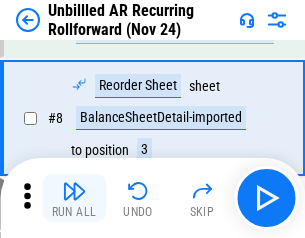 click at bounding box center [74, 191] 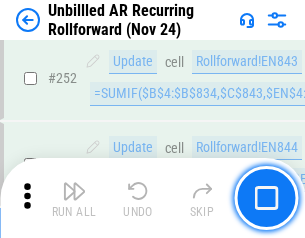 scroll, scrollTop: 6793, scrollLeft: 0, axis: vertical 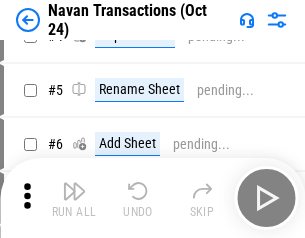 click at bounding box center [74, 191] 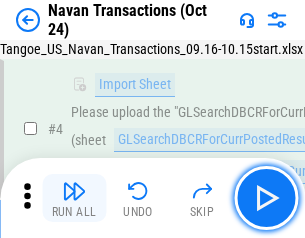 scroll, scrollTop: 168, scrollLeft: 0, axis: vertical 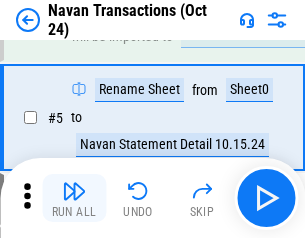 click at bounding box center (74, 191) 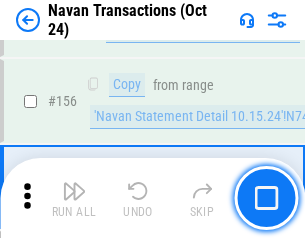 scroll, scrollTop: 6484, scrollLeft: 0, axis: vertical 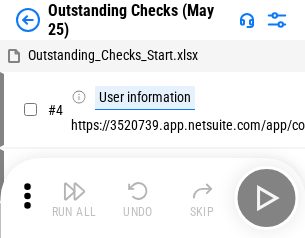 click at bounding box center (74, 191) 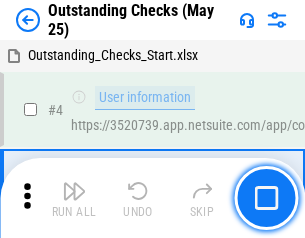 scroll, scrollTop: 209, scrollLeft: 0, axis: vertical 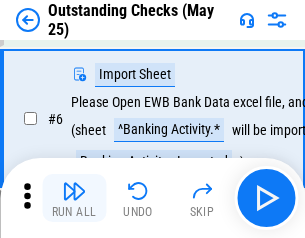 click at bounding box center [74, 191] 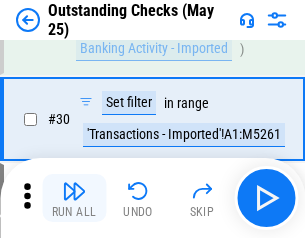click at bounding box center (74, 191) 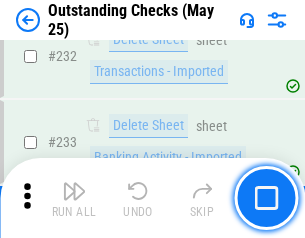 scroll, scrollTop: 6027, scrollLeft: 0, axis: vertical 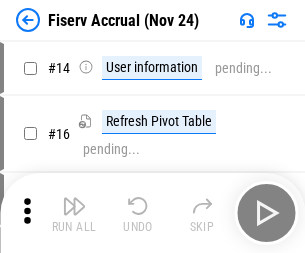 click at bounding box center [74, 206] 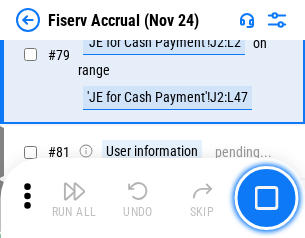 scroll, scrollTop: 2605, scrollLeft: 0, axis: vertical 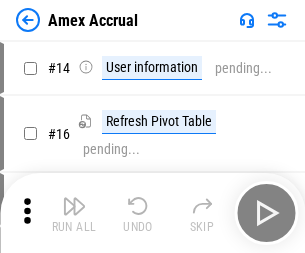 click at bounding box center (74, 206) 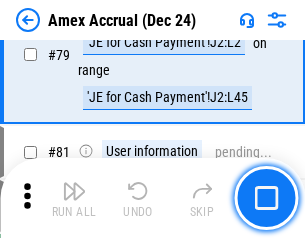 scroll, scrollTop: 2550, scrollLeft: 0, axis: vertical 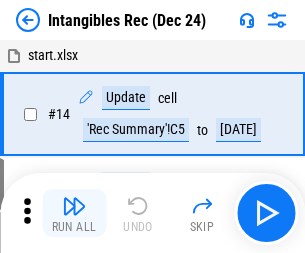 click at bounding box center [74, 206] 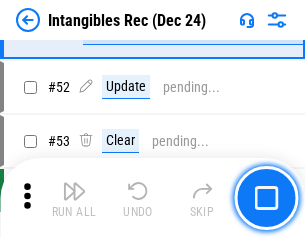 scroll, scrollTop: 779, scrollLeft: 0, axis: vertical 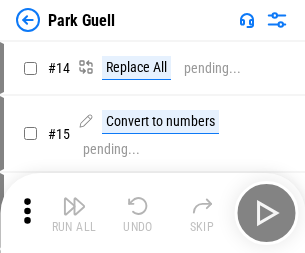 click at bounding box center [74, 206] 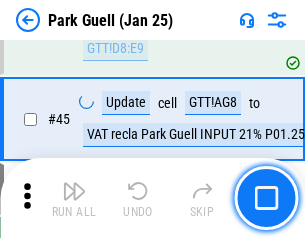 scroll, scrollTop: 2501, scrollLeft: 0, axis: vertical 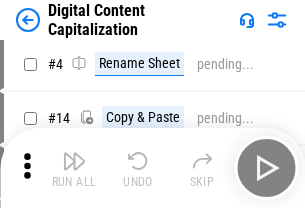 click at bounding box center (74, 161) 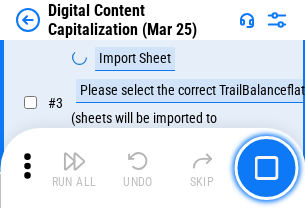 scroll, scrollTop: 187, scrollLeft: 0, axis: vertical 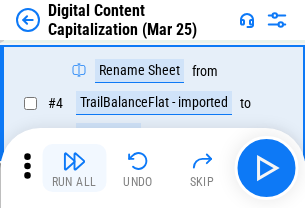 click at bounding box center [74, 161] 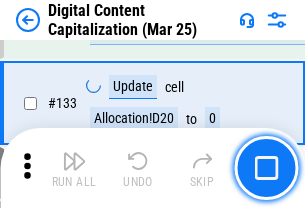 scroll, scrollTop: 2121, scrollLeft: 0, axis: vertical 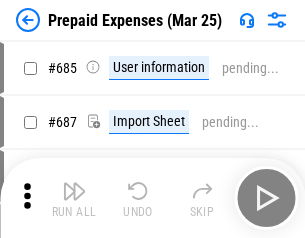click at bounding box center (74, 191) 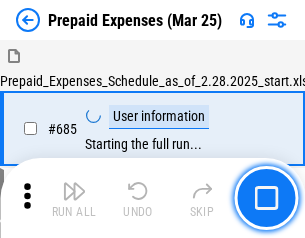 scroll, scrollTop: 4993, scrollLeft: 0, axis: vertical 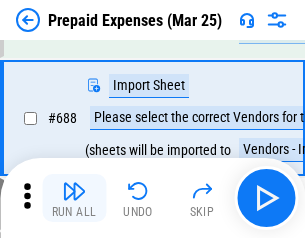 click at bounding box center (74, 191) 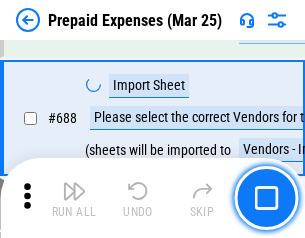 scroll, scrollTop: 5095, scrollLeft: 0, axis: vertical 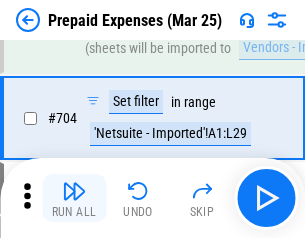 click at bounding box center (74, 191) 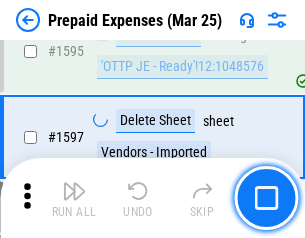 scroll, scrollTop: 18897, scrollLeft: 0, axis: vertical 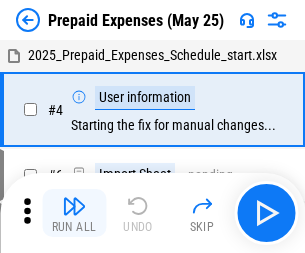 click at bounding box center [74, 206] 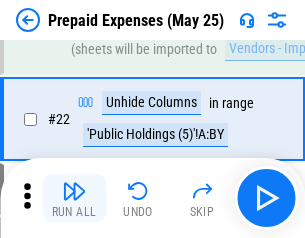 click at bounding box center [74, 191] 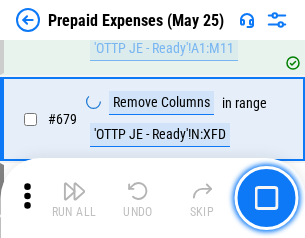 scroll, scrollTop: 6734, scrollLeft: 0, axis: vertical 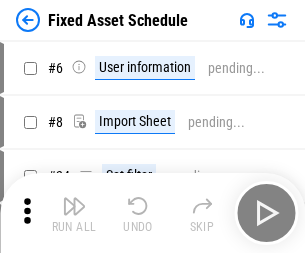 click at bounding box center (74, 206) 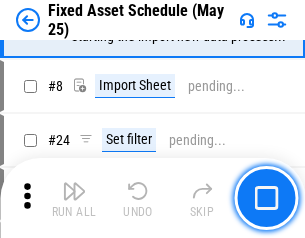 scroll, scrollTop: 210, scrollLeft: 0, axis: vertical 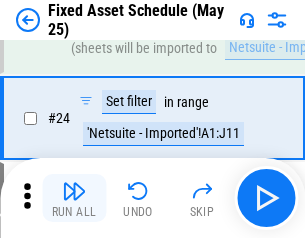 click at bounding box center [74, 191] 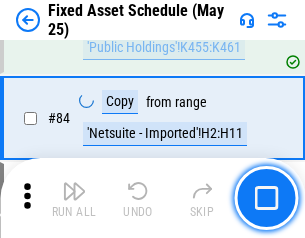 scroll, scrollTop: 2748, scrollLeft: 0, axis: vertical 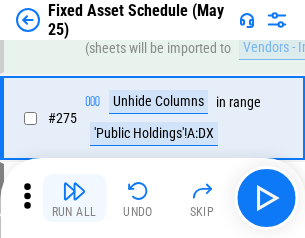 click at bounding box center (74, 191) 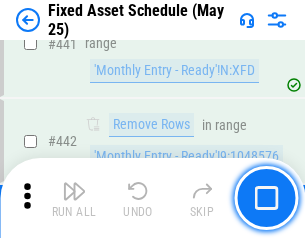 scroll, scrollTop: 8848, scrollLeft: 0, axis: vertical 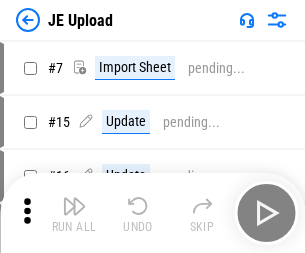 click at bounding box center (74, 206) 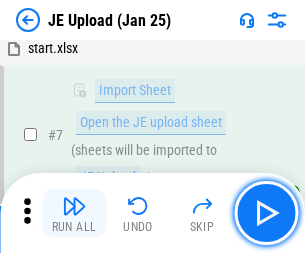 scroll, scrollTop: 145, scrollLeft: 0, axis: vertical 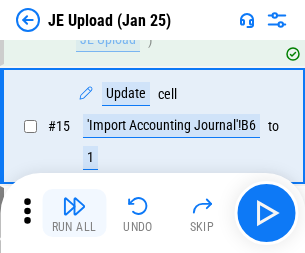 click at bounding box center (74, 206) 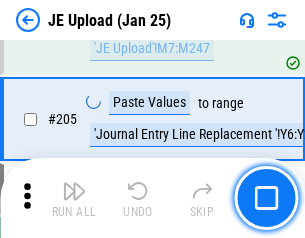 scroll, scrollTop: 4826, scrollLeft: 0, axis: vertical 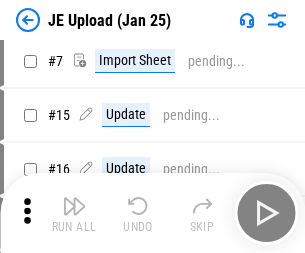 click at bounding box center (74, 206) 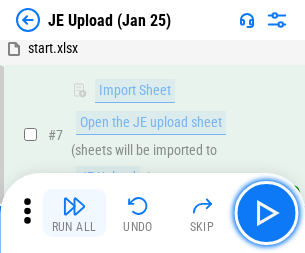 scroll, scrollTop: 145, scrollLeft: 0, axis: vertical 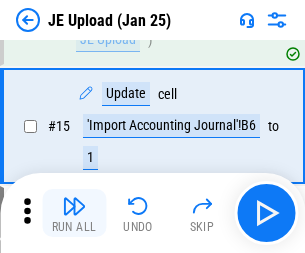 click at bounding box center [74, 206] 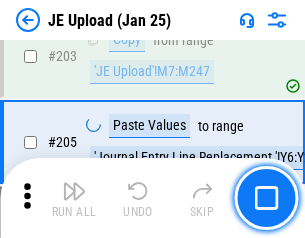 scroll, scrollTop: 4826, scrollLeft: 0, axis: vertical 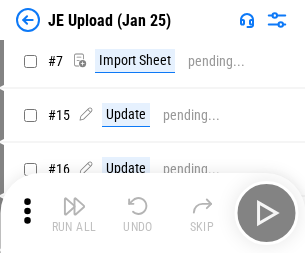 click at bounding box center (74, 206) 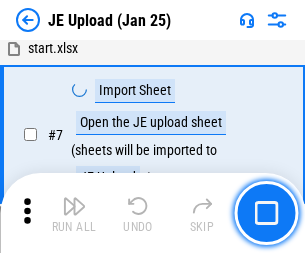 scroll, scrollTop: 145, scrollLeft: 0, axis: vertical 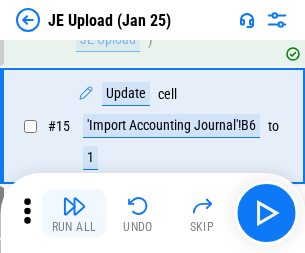 click at bounding box center (74, 206) 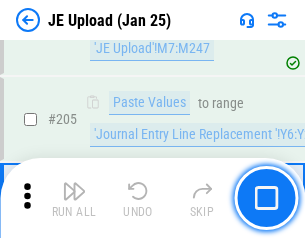 scroll, scrollTop: 4826, scrollLeft: 0, axis: vertical 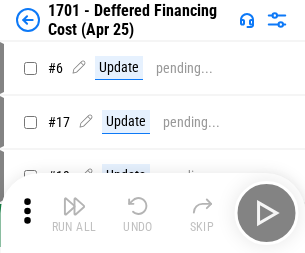 click at bounding box center [74, 206] 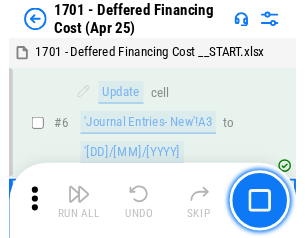 scroll, scrollTop: 247, scrollLeft: 0, axis: vertical 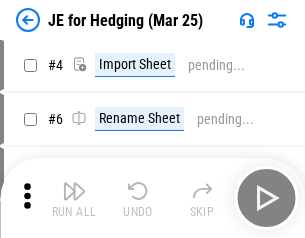 click at bounding box center (74, 191) 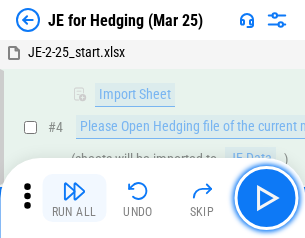scroll, scrollTop: 113, scrollLeft: 0, axis: vertical 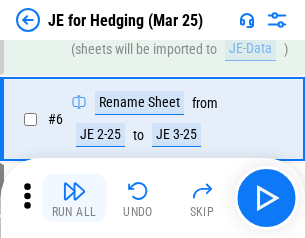 click at bounding box center (74, 191) 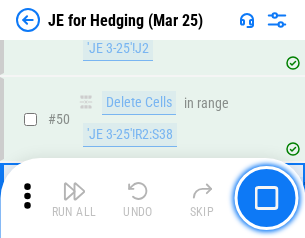scroll, scrollTop: 1295, scrollLeft: 0, axis: vertical 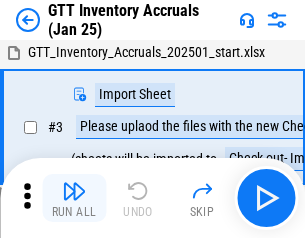 click at bounding box center [74, 191] 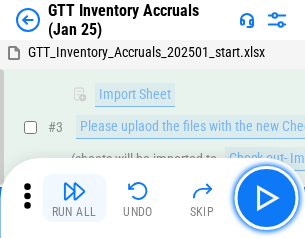 scroll, scrollTop: 129, scrollLeft: 0, axis: vertical 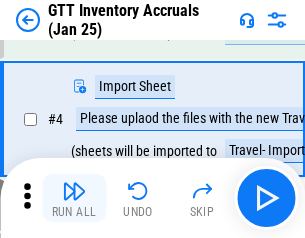 click at bounding box center (74, 191) 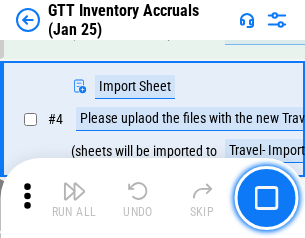 scroll, scrollTop: 231, scrollLeft: 0, axis: vertical 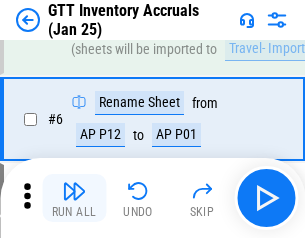 click at bounding box center (74, 191) 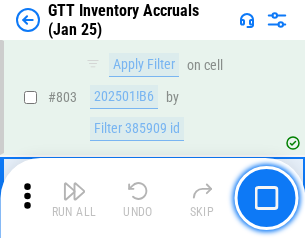 scroll, scrollTop: 15134, scrollLeft: 0, axis: vertical 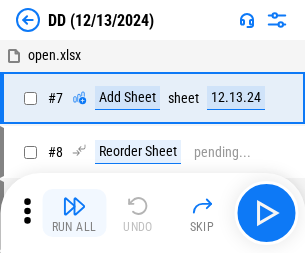 click at bounding box center (74, 206) 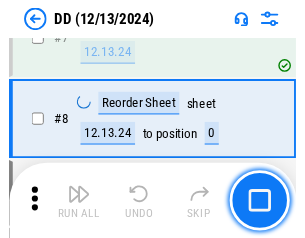 scroll, scrollTop: 201, scrollLeft: 0, axis: vertical 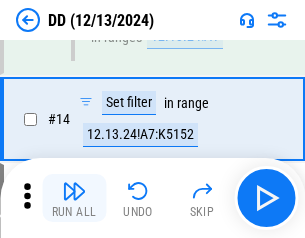 click at bounding box center (74, 191) 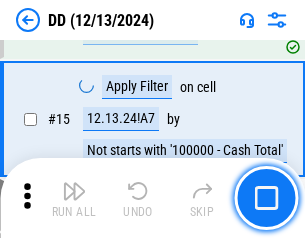 scroll, scrollTop: 521, scrollLeft: 0, axis: vertical 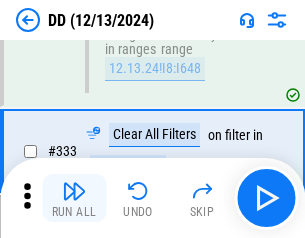 click at bounding box center (74, 191) 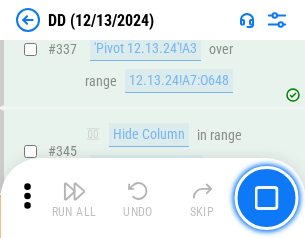 scroll, scrollTop: 9296, scrollLeft: 0, axis: vertical 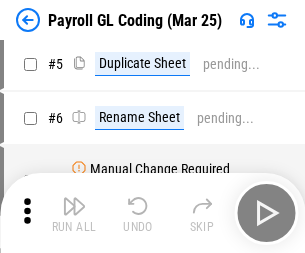 click at bounding box center [74, 206] 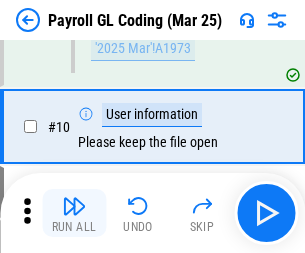 click at bounding box center (74, 206) 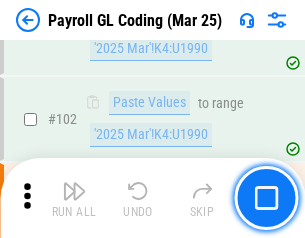 scroll, scrollTop: 4684, scrollLeft: 0, axis: vertical 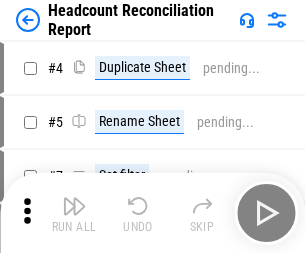 click at bounding box center [74, 206] 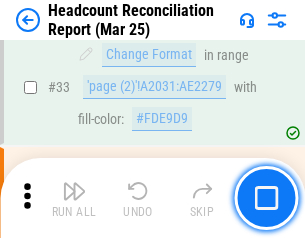 scroll, scrollTop: 1834, scrollLeft: 0, axis: vertical 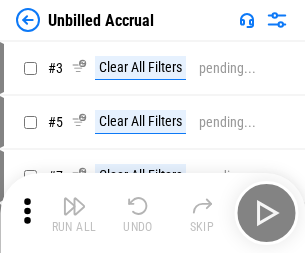 click at bounding box center [74, 206] 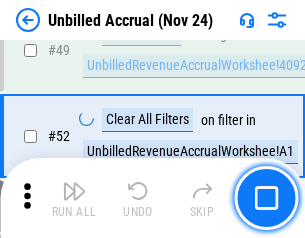 scroll, scrollTop: 1814, scrollLeft: 0, axis: vertical 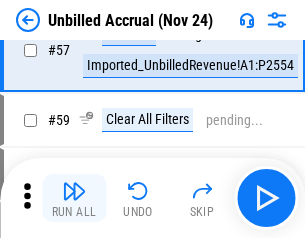 click at bounding box center (74, 191) 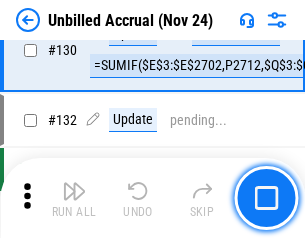 scroll, scrollTop: 5934, scrollLeft: 0, axis: vertical 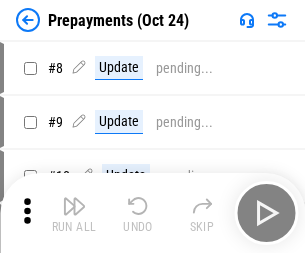 click at bounding box center [74, 206] 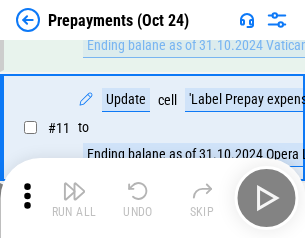 scroll, scrollTop: 125, scrollLeft: 0, axis: vertical 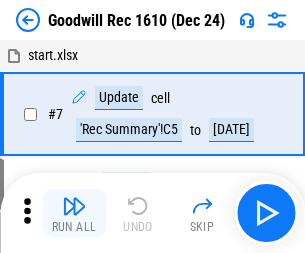 click at bounding box center [74, 206] 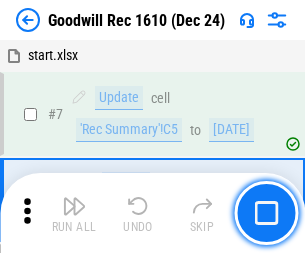 scroll, scrollTop: 342, scrollLeft: 0, axis: vertical 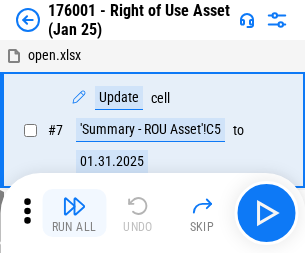 click at bounding box center [74, 206] 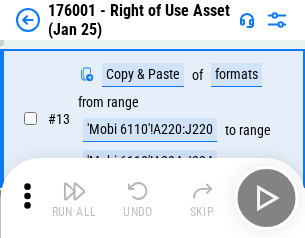 scroll, scrollTop: 129, scrollLeft: 0, axis: vertical 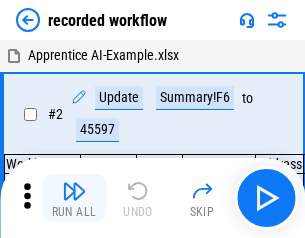 click at bounding box center (74, 191) 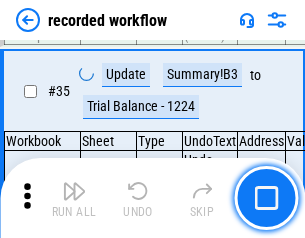 scroll, scrollTop: 6251, scrollLeft: 0, axis: vertical 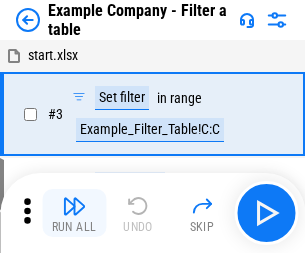 click at bounding box center [74, 206] 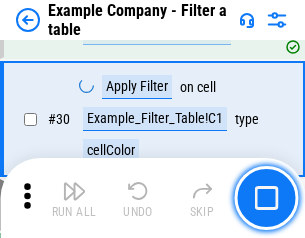 scroll, scrollTop: 1837, scrollLeft: 0, axis: vertical 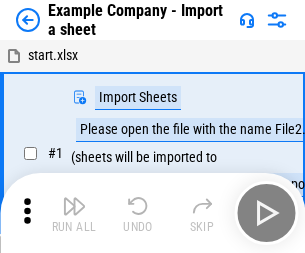 click at bounding box center (74, 206) 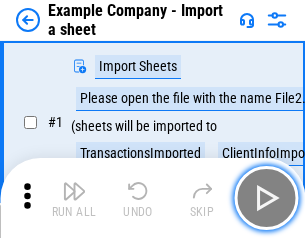 scroll, scrollTop: 168, scrollLeft: 0, axis: vertical 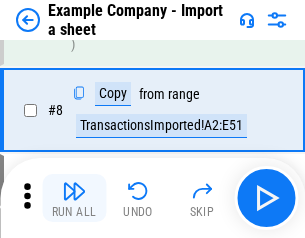 click at bounding box center [74, 191] 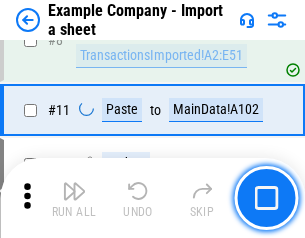 scroll, scrollTop: 426, scrollLeft: 0, axis: vertical 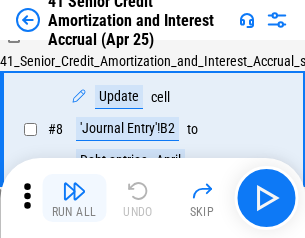 click at bounding box center [74, 191] 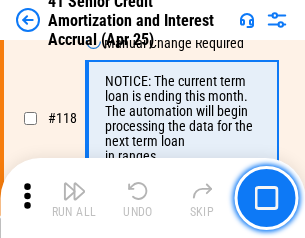 scroll, scrollTop: 1865, scrollLeft: 0, axis: vertical 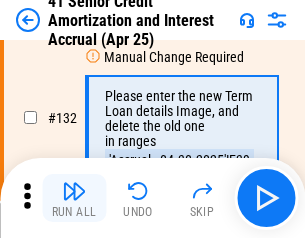 click at bounding box center [74, 191] 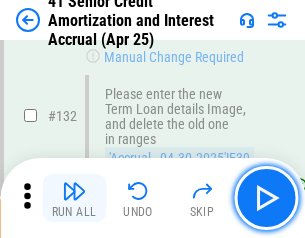 scroll, scrollTop: 2045, scrollLeft: 0, axis: vertical 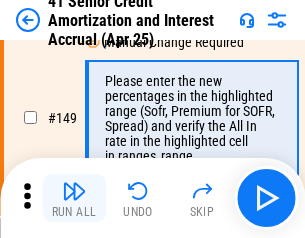 click at bounding box center (74, 191) 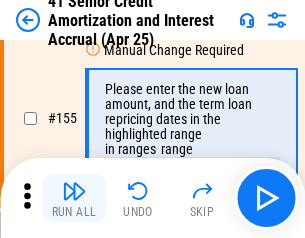 click at bounding box center (74, 191) 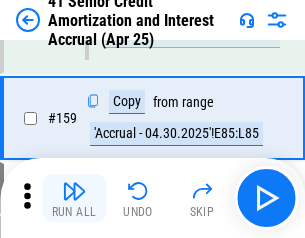 click at bounding box center [74, 191] 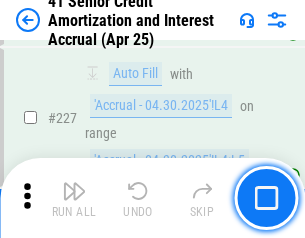 scroll, scrollTop: 4404, scrollLeft: 0, axis: vertical 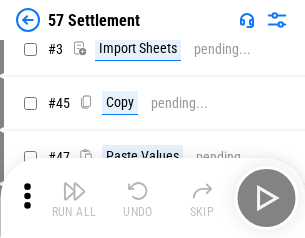 click at bounding box center [74, 191] 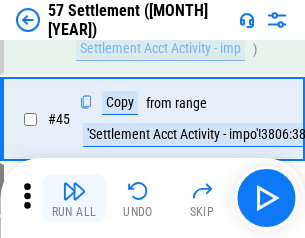 click at bounding box center [74, 191] 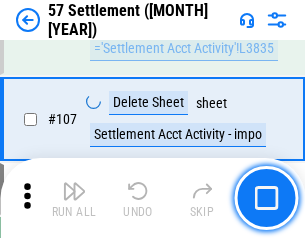 scroll, scrollTop: 1263, scrollLeft: 0, axis: vertical 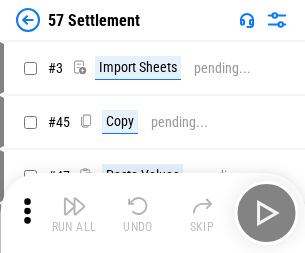 click at bounding box center [74, 206] 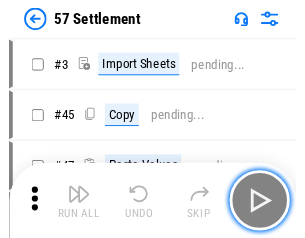 scroll, scrollTop: 19, scrollLeft: 0, axis: vertical 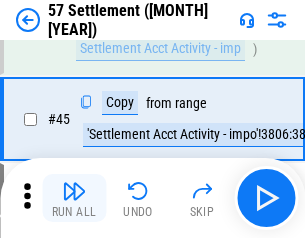 click at bounding box center (74, 191) 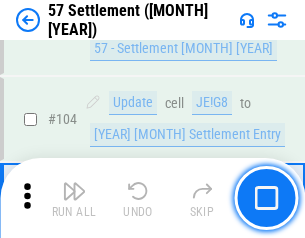 scroll, scrollTop: 1263, scrollLeft: 0, axis: vertical 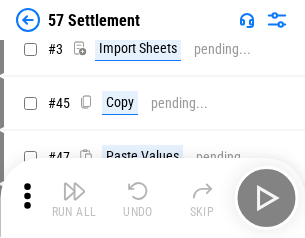 click at bounding box center (74, 191) 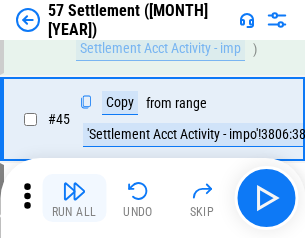 click at bounding box center [74, 191] 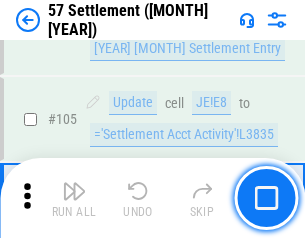 scroll, scrollTop: 1263, scrollLeft: 0, axis: vertical 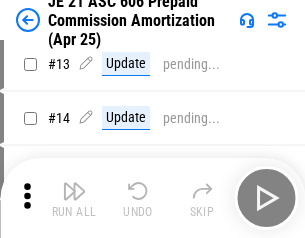 click at bounding box center [74, 191] 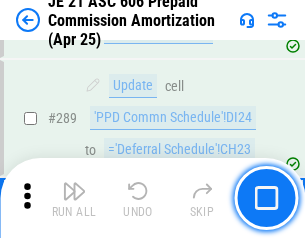 scroll, scrollTop: 3680, scrollLeft: 0, axis: vertical 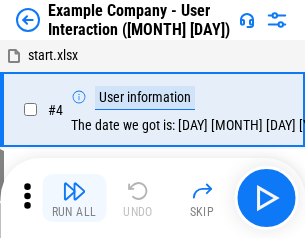 click at bounding box center [74, 191] 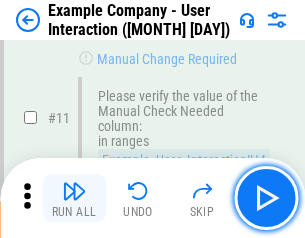 scroll, scrollTop: 433, scrollLeft: 0, axis: vertical 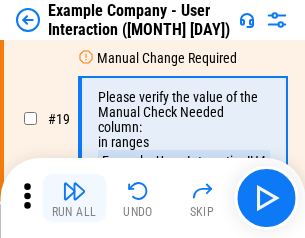 click at bounding box center (74, 191) 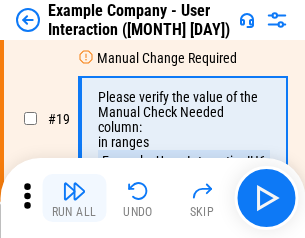 click at bounding box center (74, 191) 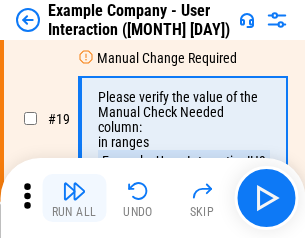 click at bounding box center [74, 191] 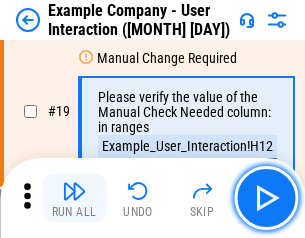 click at bounding box center [74, 191] 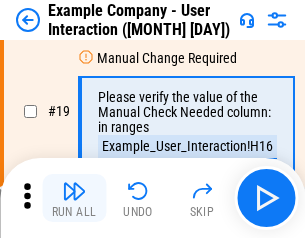 click at bounding box center [74, 191] 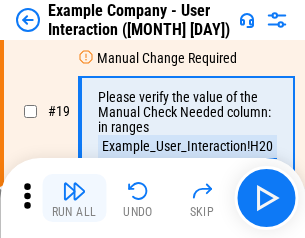 click at bounding box center [74, 191] 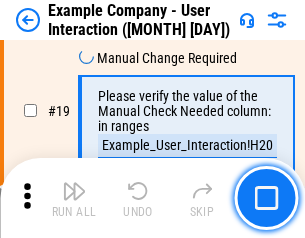 scroll, scrollTop: 537, scrollLeft: 0, axis: vertical 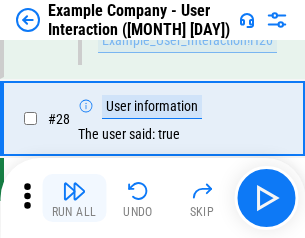 click at bounding box center [74, 191] 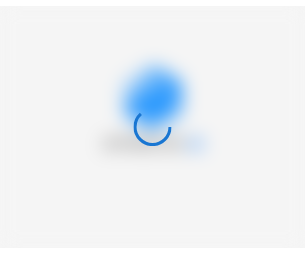 scroll, scrollTop: 0, scrollLeft: 0, axis: both 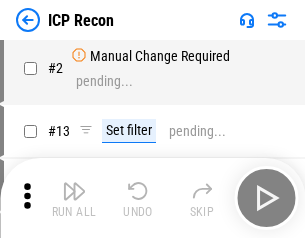 click at bounding box center [74, 191] 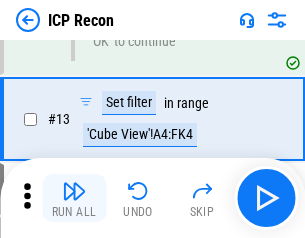 click at bounding box center (74, 191) 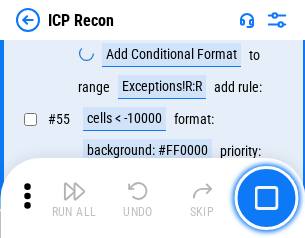 scroll, scrollTop: 1743, scrollLeft: 0, axis: vertical 